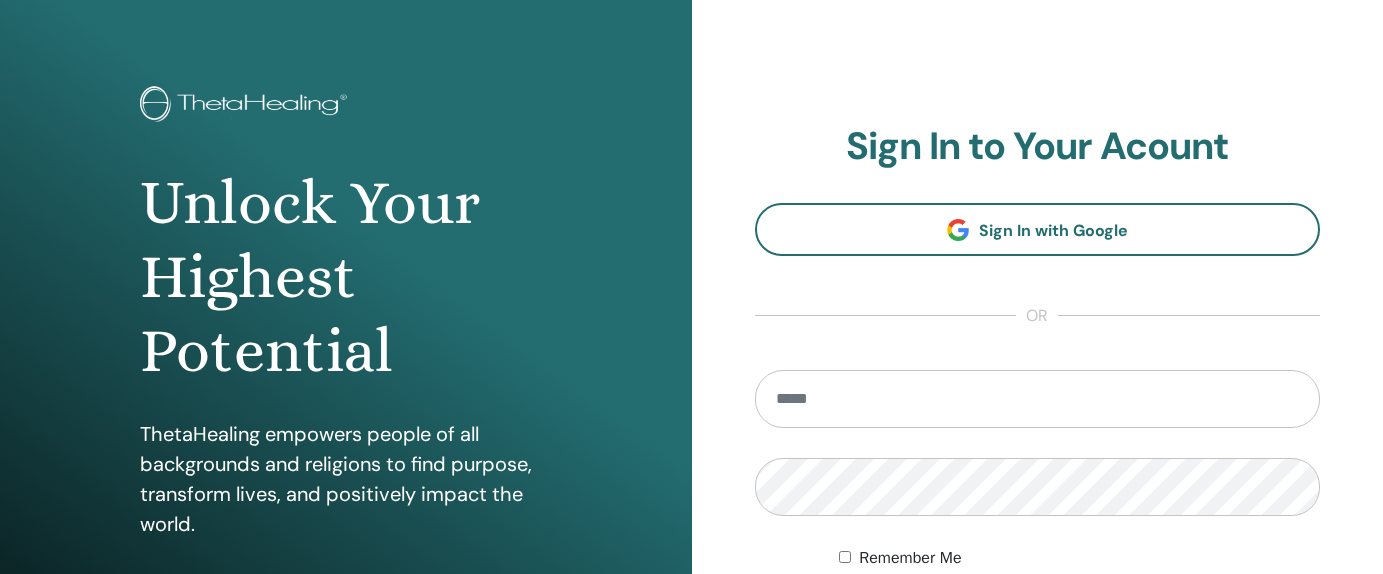 scroll, scrollTop: 94, scrollLeft: 0, axis: vertical 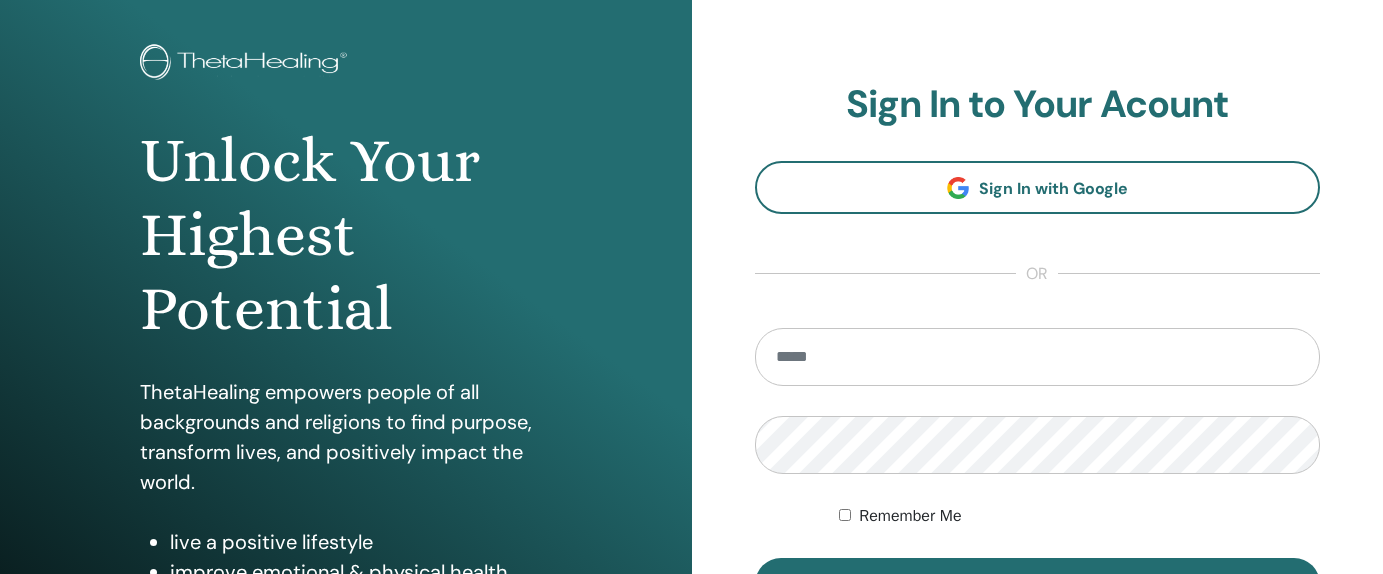 click at bounding box center [1038, 357] 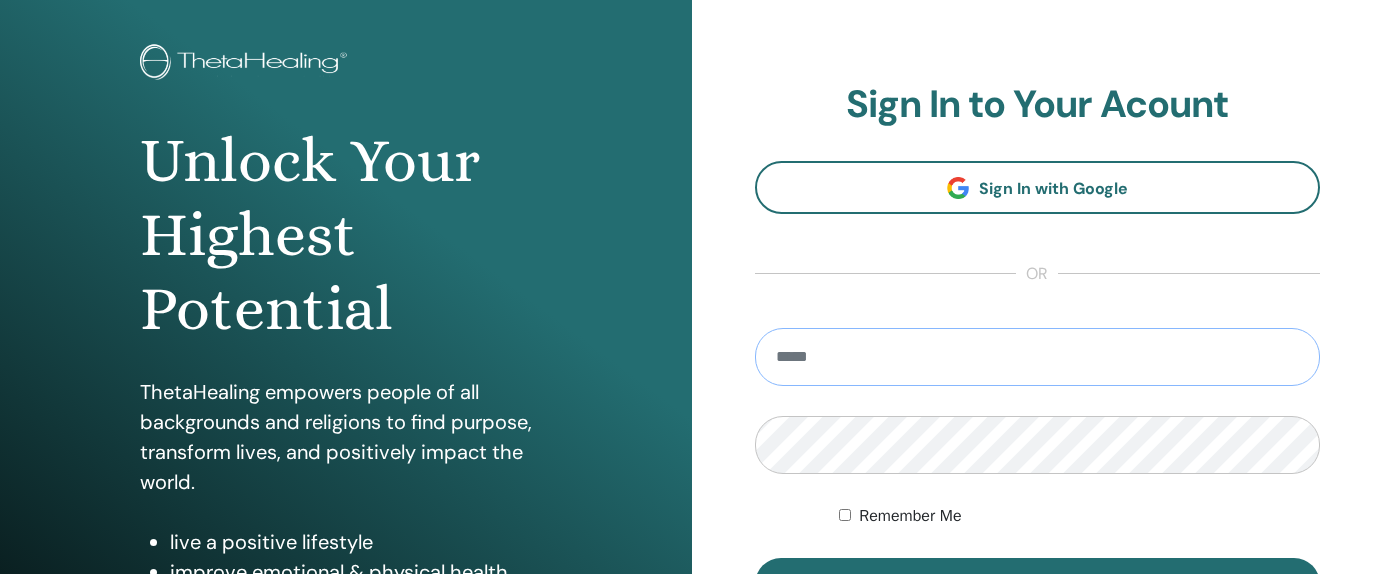 type on "**********" 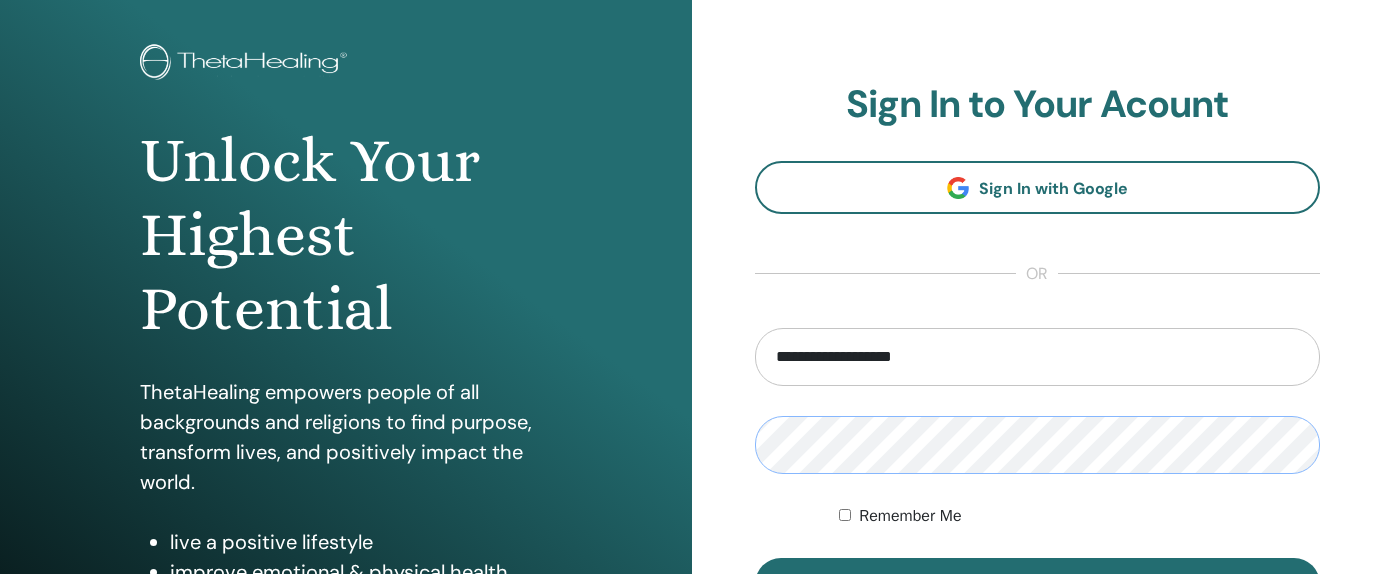 click on "Sign In" at bounding box center [1038, 584] 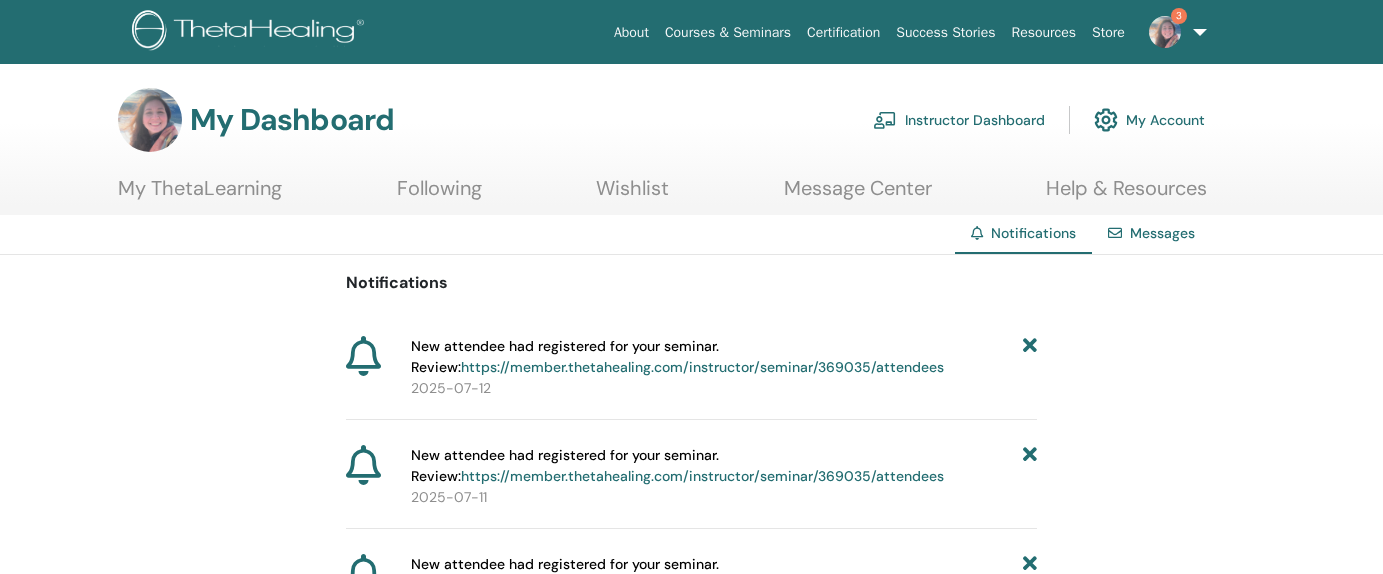 scroll, scrollTop: 30, scrollLeft: 0, axis: vertical 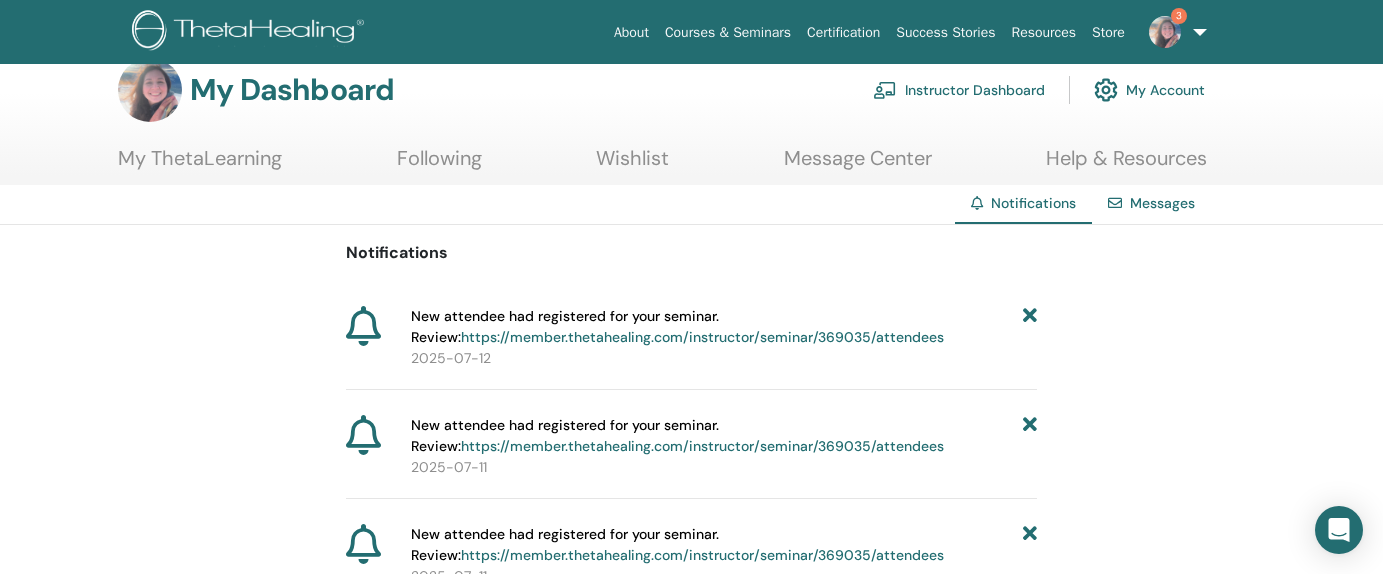click on "Instructor Dashboard" at bounding box center [959, 90] 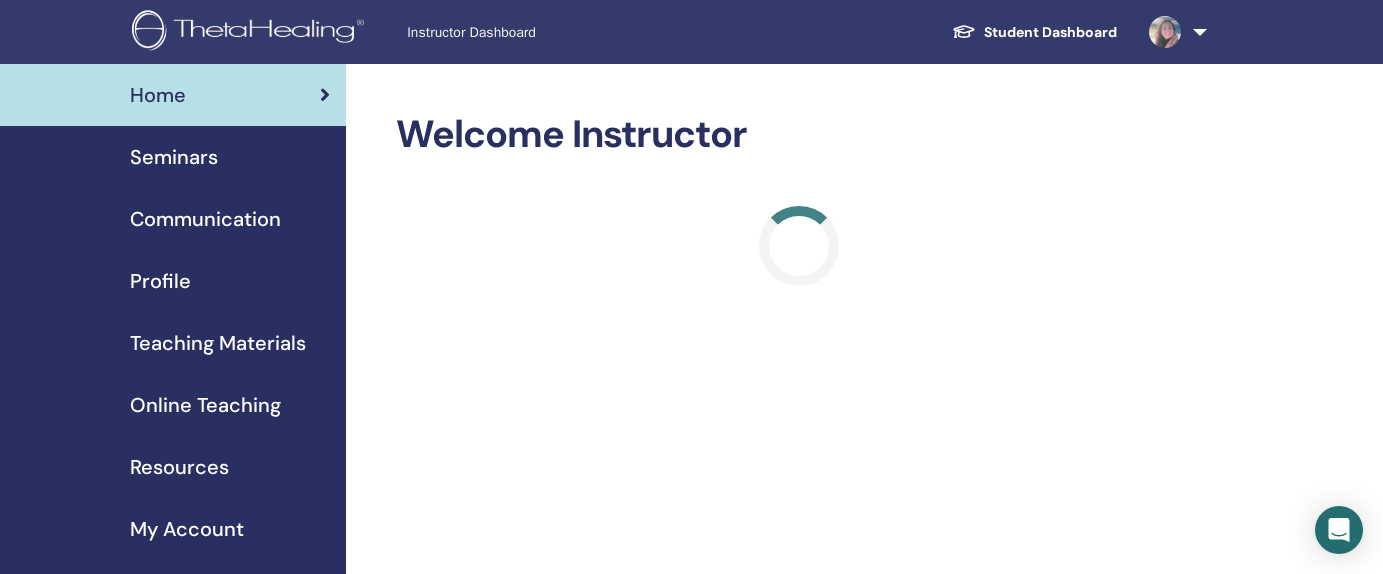 scroll, scrollTop: 0, scrollLeft: 0, axis: both 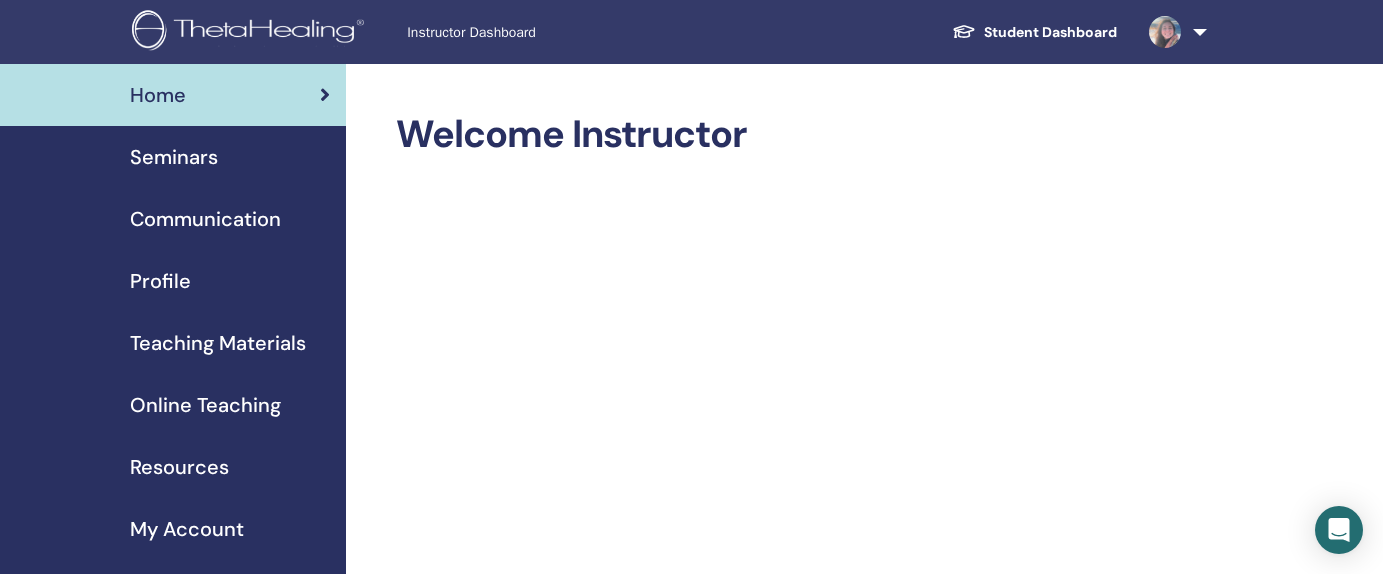 click at bounding box center [1174, 32] 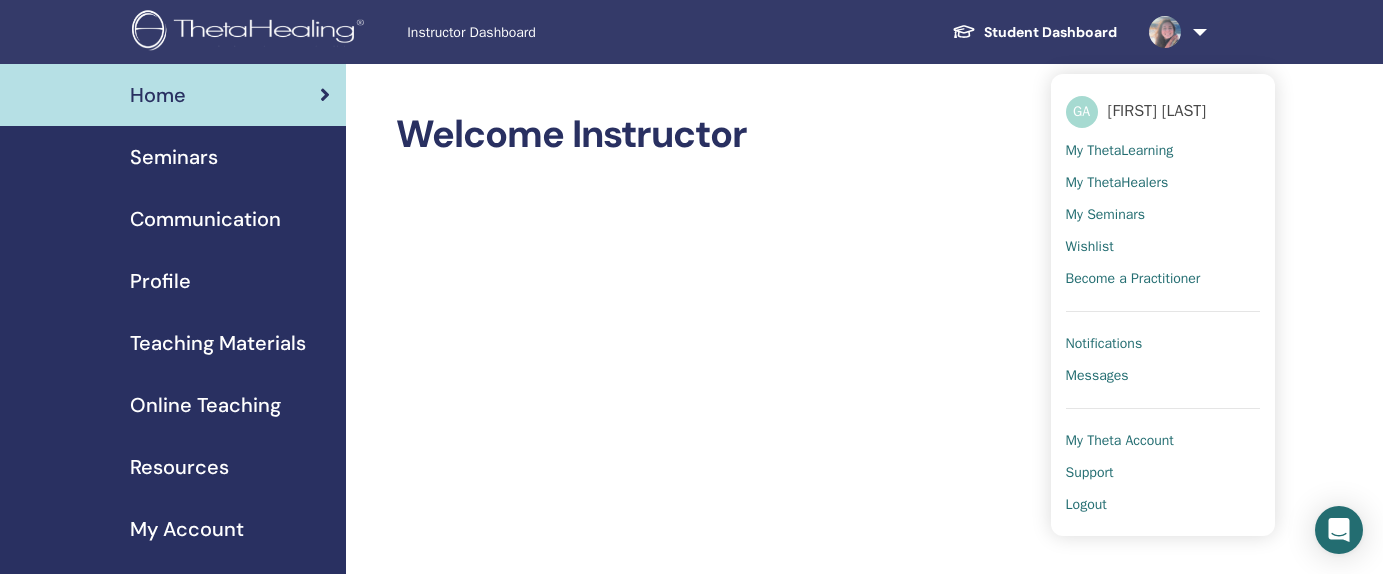 click on "My Seminars" at bounding box center [1105, 215] 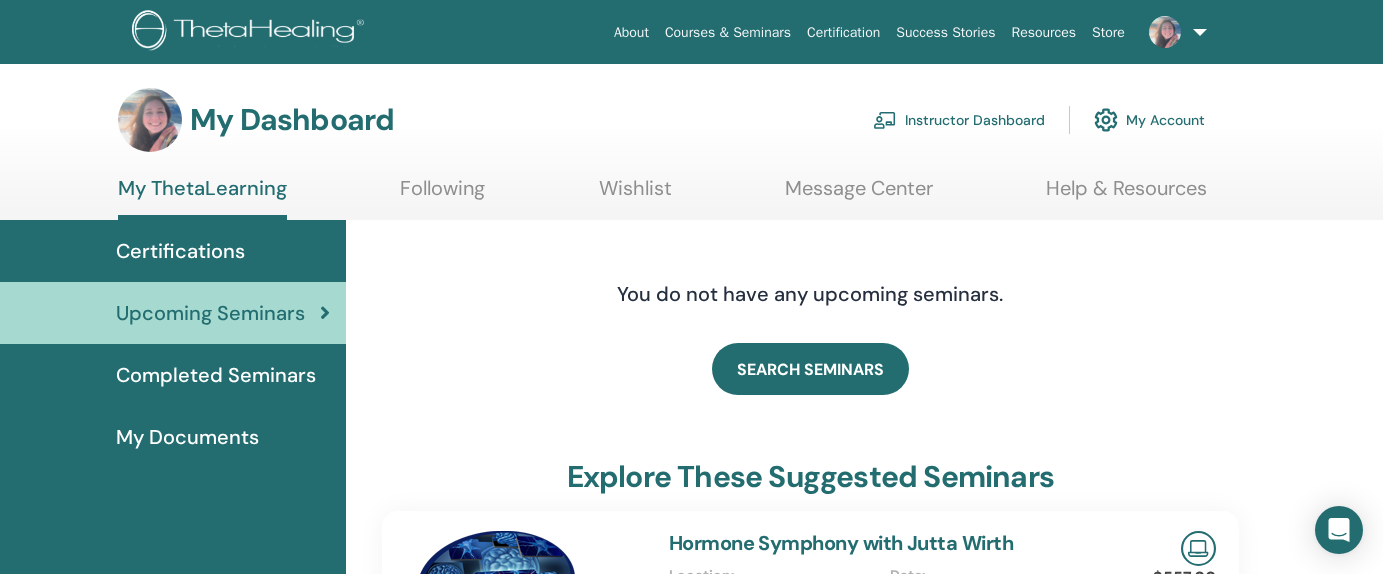 scroll, scrollTop: 0, scrollLeft: 0, axis: both 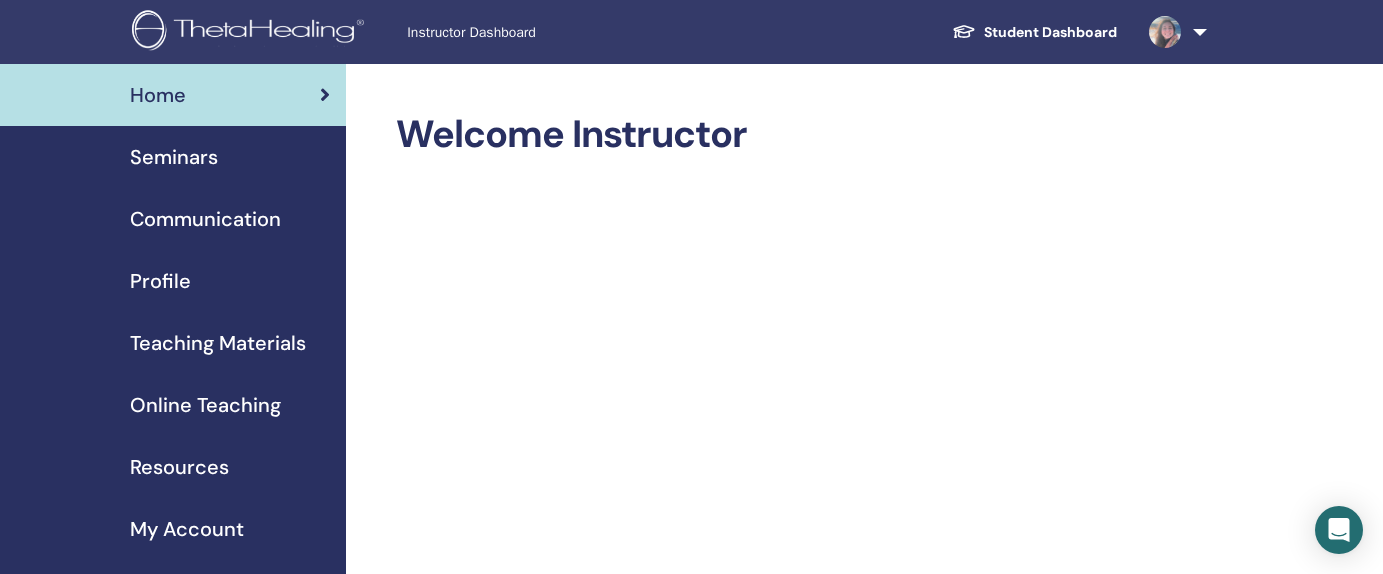 click on "Seminars" at bounding box center [174, 157] 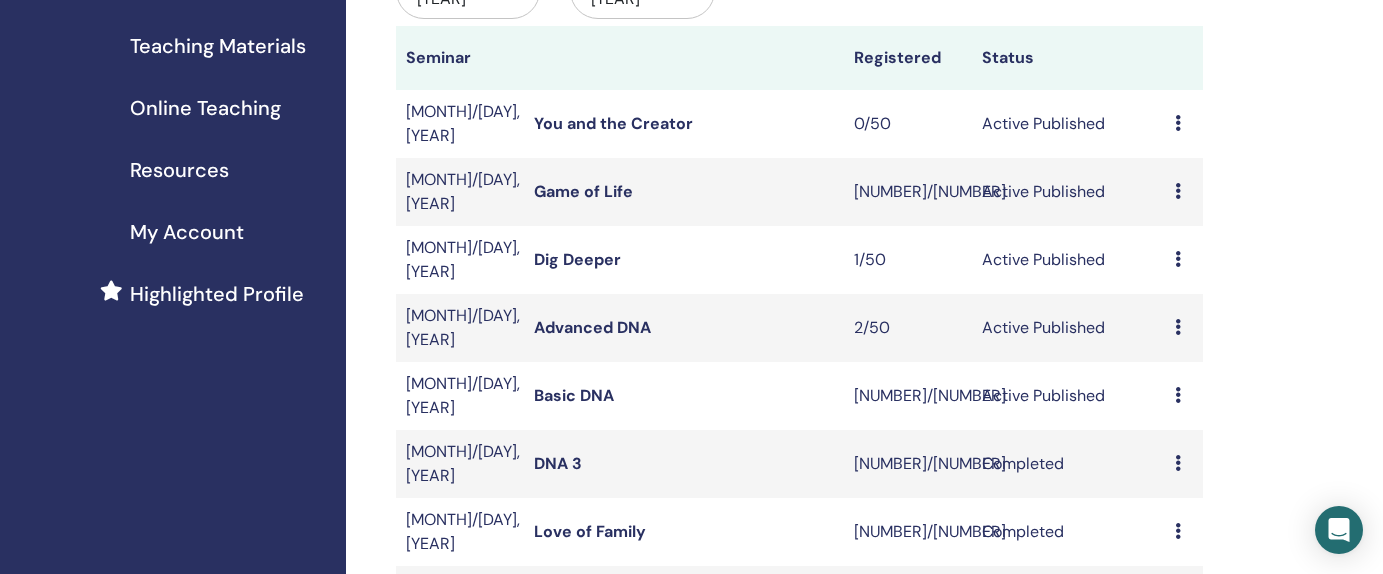 scroll, scrollTop: 298, scrollLeft: 0, axis: vertical 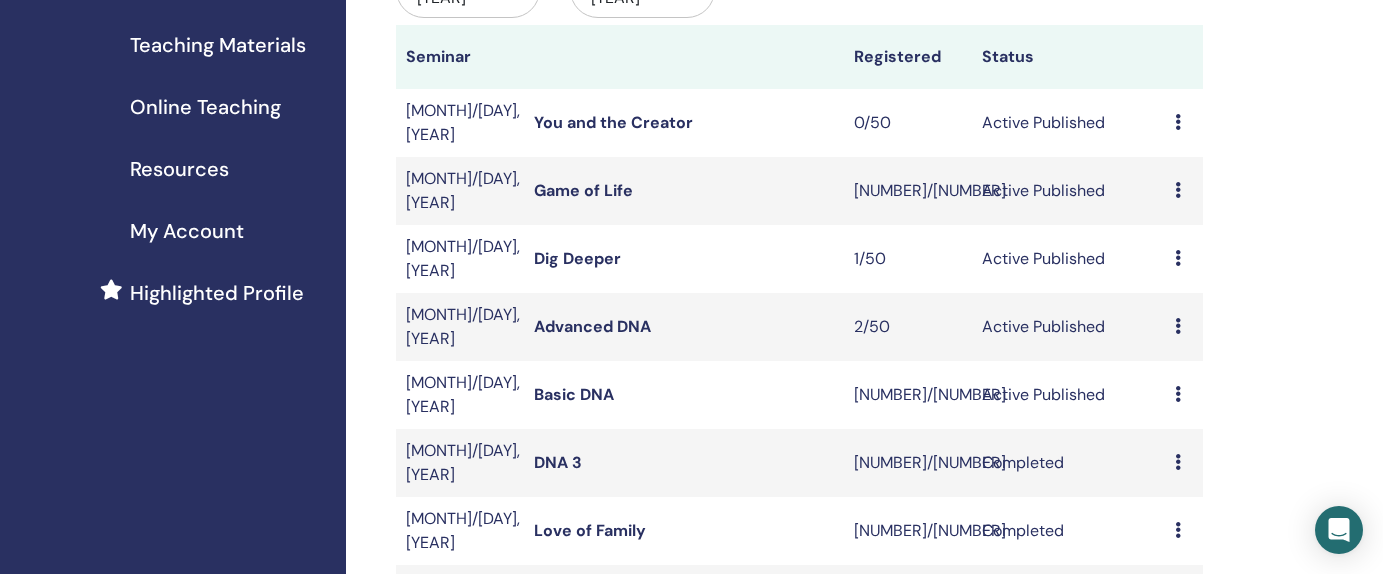 click on "Home
Seminars
Communication
Profile
Teaching Materials
Online Teaching" at bounding box center (173, 729) 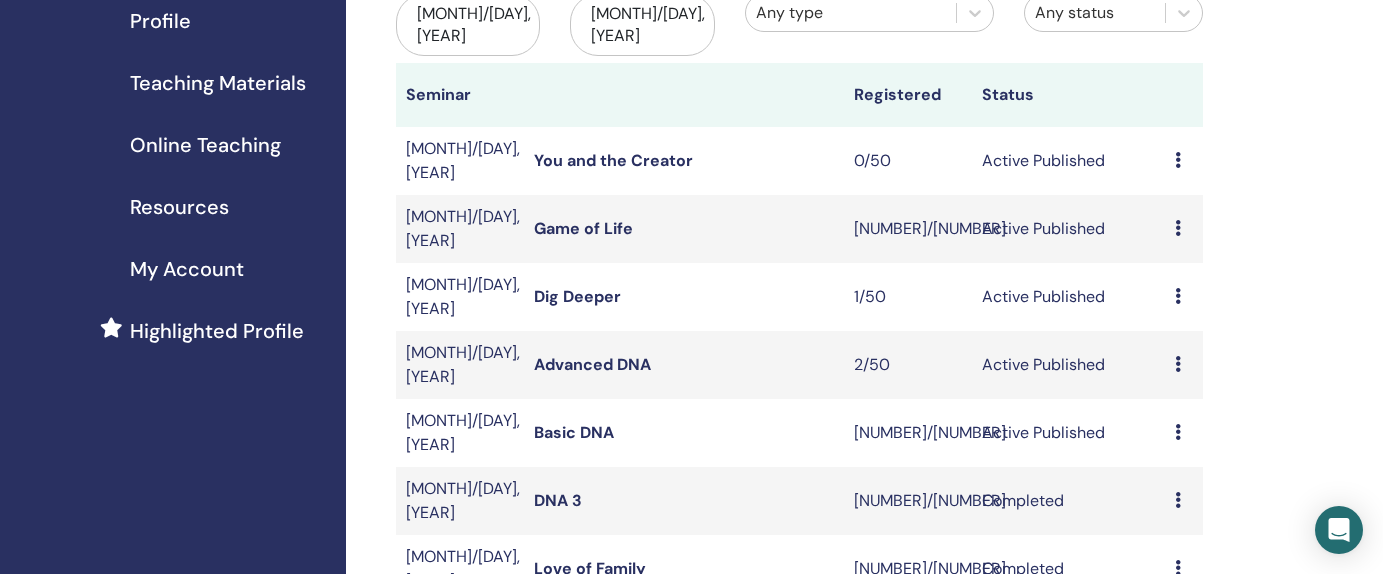 scroll, scrollTop: 260, scrollLeft: 0, axis: vertical 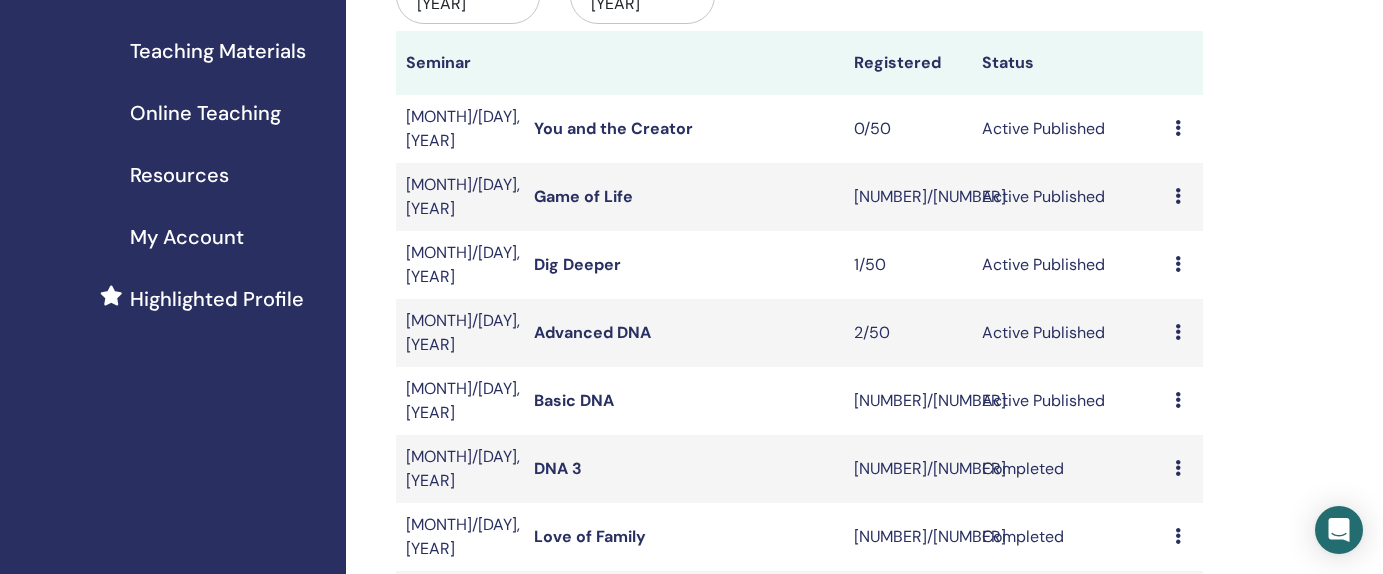 click on "Basic DNA" at bounding box center [574, 400] 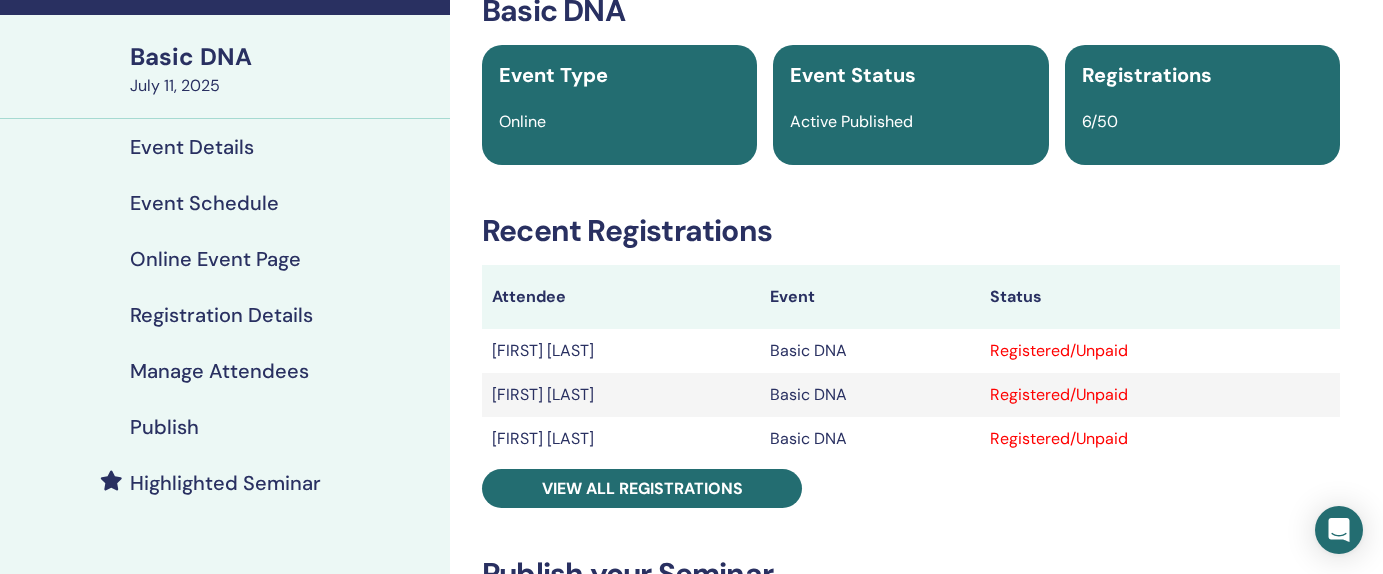 scroll, scrollTop: 221, scrollLeft: 0, axis: vertical 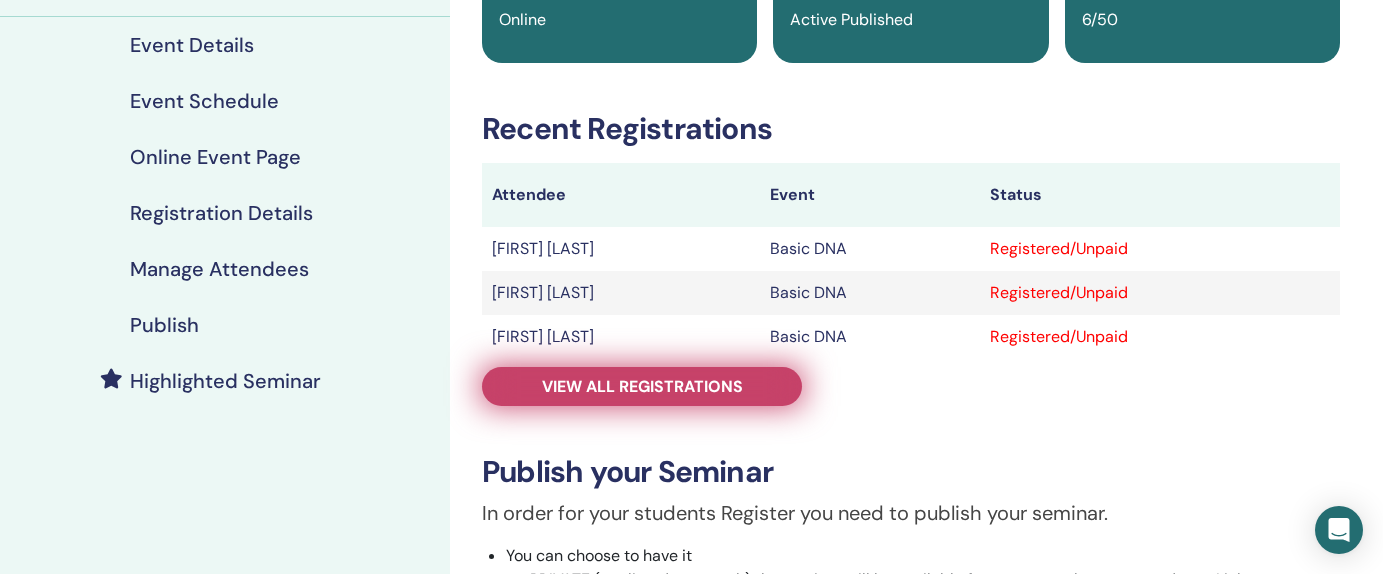 click on "View all registrations" at bounding box center (642, 386) 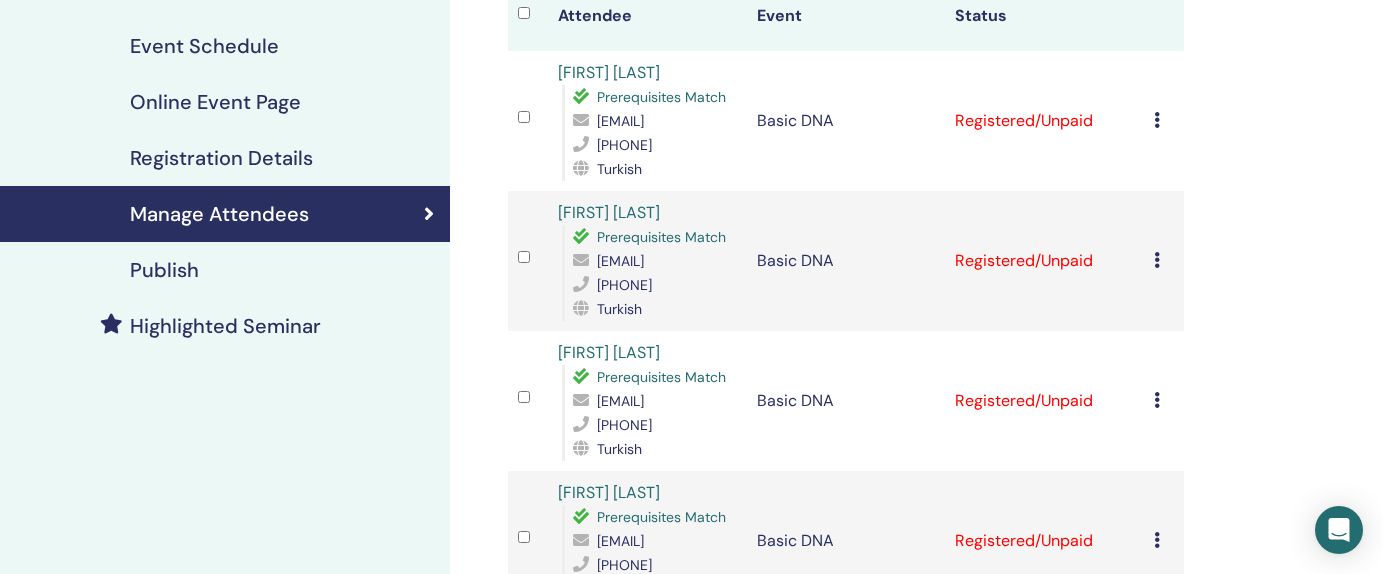 scroll, scrollTop: 275, scrollLeft: 0, axis: vertical 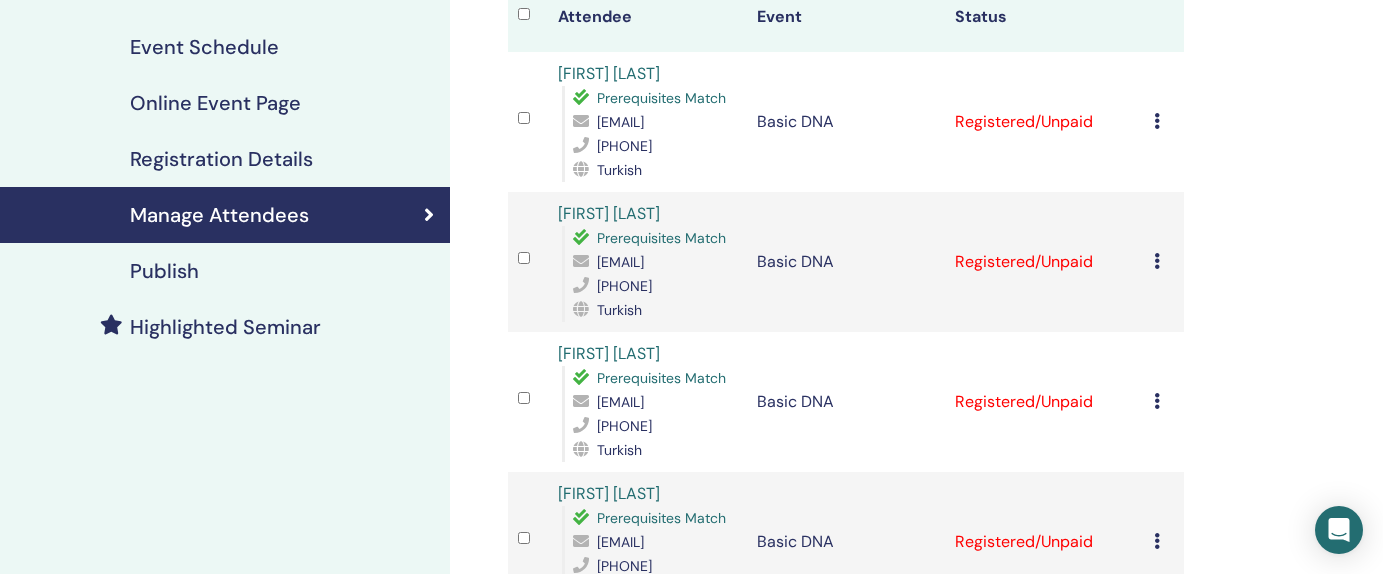 click on "Manage Attendees Bulk Actions Export to CSV Attendee Event Status AYTEN OZCAN Prerequisites Match aytenozcann8@gmail.com +905332305830 Turkish Basic DNA Registered/Unpaid Cancel Registration Do not auto-certify Mark as Paid Mark as Unpaid Mark as Absent Complete and Certify Download Certificate Filiz Utku Prerequisites Match filizutku@gmail.com +905448916018 Turkish Basic DNA Registered/Unpaid Cancel Registration Do not auto-certify Mark as Paid Mark as Unpaid Mark as Absent Complete and Certify Download Certificate Zeliha Güney Prerequisites Match ztalhaoglu@gmail.com 05446039332 Turkish Basic DNA Registered/Unpaid Cancel Registration Do not auto-certify Mark as Paid Mark as Unpaid Mark as Absent Complete and Certify Download Certificate Dilek Guler Prerequisites Match dilekguler3@hotmail.com +447502542087 Turkish Basic DNA Registered/Unpaid Cancel Registration Do not auto-certify Mark as Paid Mark as Unpaid Mark as Absent Complete and Certify Download Certificate DERYA SAVCI Prerequisites Match 05302340382" at bounding box center [911, 520] 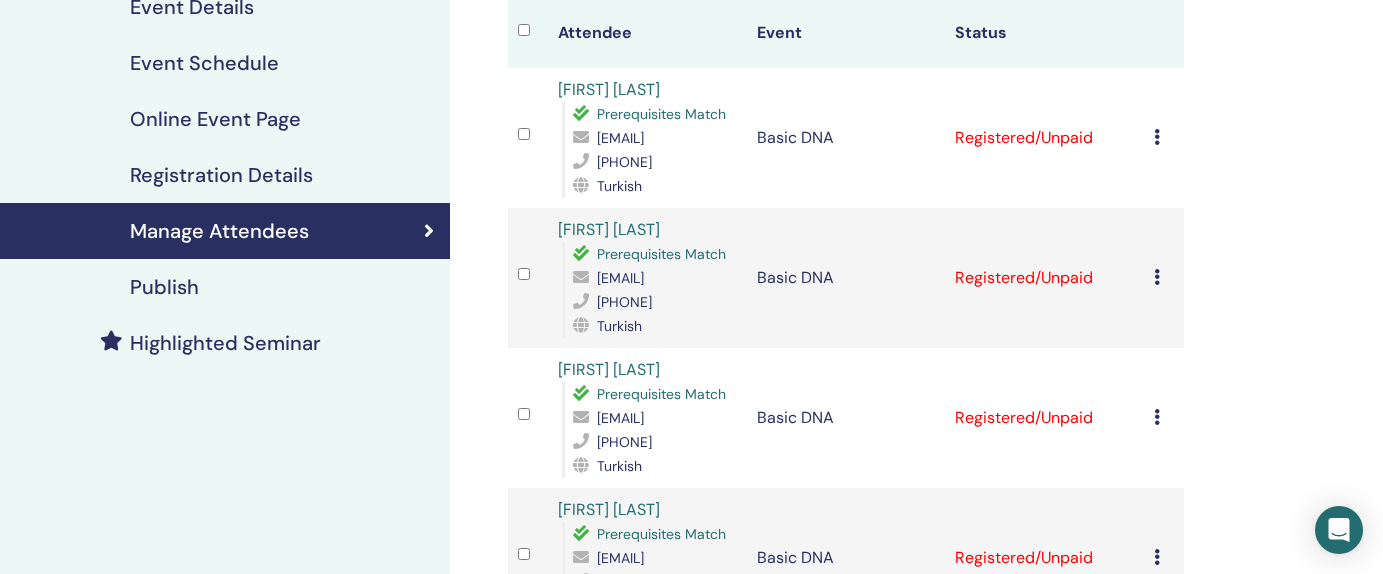 scroll, scrollTop: 247, scrollLeft: 0, axis: vertical 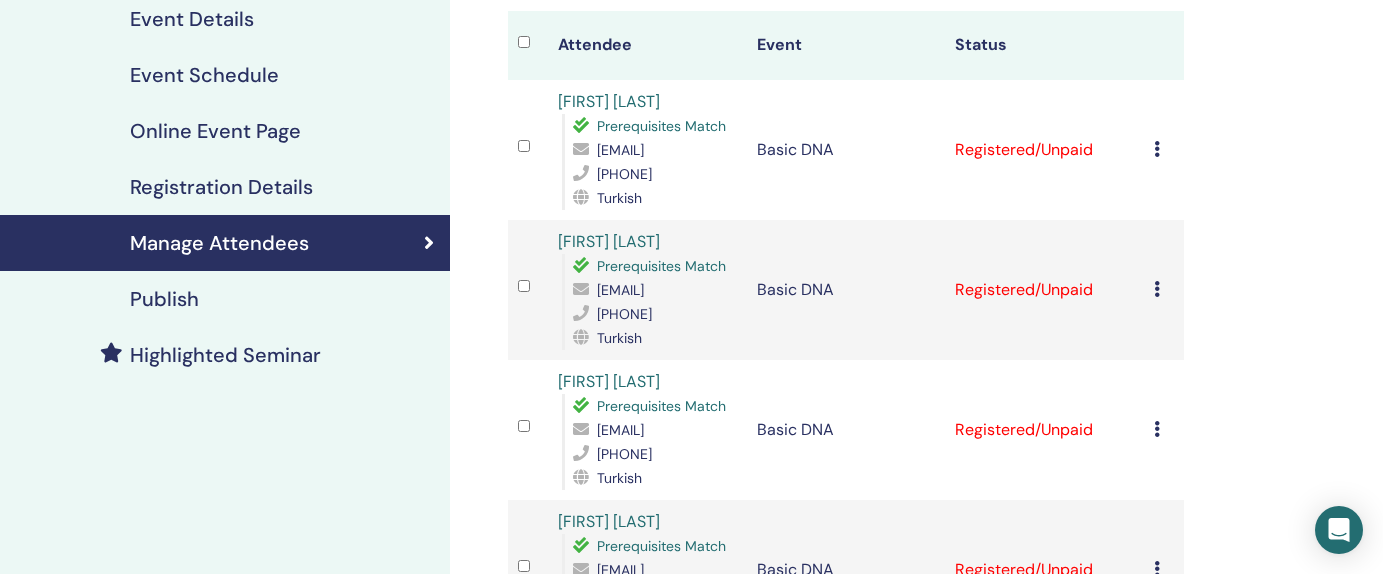 click at bounding box center (1157, 289) 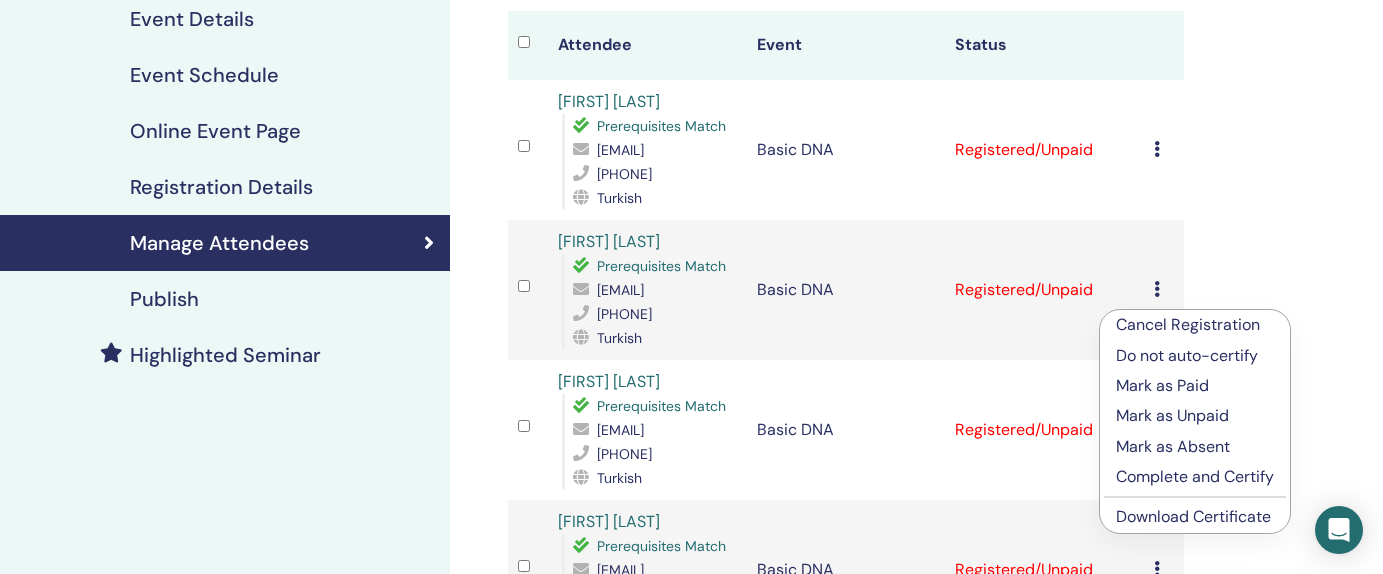 click on "Manage Attendees Bulk Actions Export to CSV Attendee Event Status AYTEN OZCAN Prerequisites Match aytenozcann8@gmail.com +905332305830 Turkish Basic DNA Registered/Unpaid Cancel Registration Do not auto-certify Mark as Paid Mark as Unpaid Mark as Absent Complete and Certify Download Certificate Filiz Utku Prerequisites Match filizutku@gmail.com +905448916018 Turkish Basic DNA Registered/Unpaid Cancel Registration Do not auto-certify Mark as Paid Mark as Unpaid Mark as Absent Complete and Certify Download Certificate Zeliha Güney Prerequisites Match ztalhaoglu@gmail.com 05446039332 Turkish Basic DNA Registered/Unpaid Cancel Registration Do not auto-certify Mark as Paid Mark as Unpaid Mark as Absent Complete and Certify Download Certificate Dilek Guler Prerequisites Match dilekguler3@hotmail.com +447502542087 Turkish Basic DNA Registered/Unpaid Cancel Registration Do not auto-certify Mark as Paid Mark as Unpaid Mark as Absent Complete and Certify Download Certificate DERYA SAVCI Prerequisites Match 05302340382" at bounding box center [911, 548] 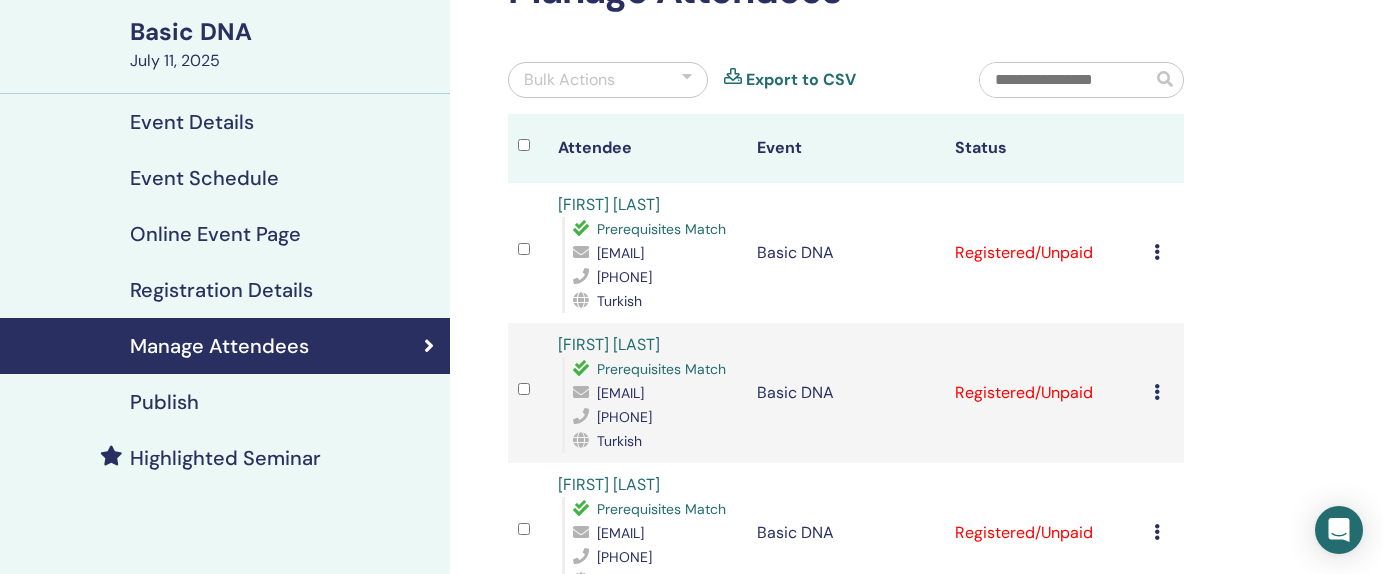 scroll, scrollTop: 178, scrollLeft: 0, axis: vertical 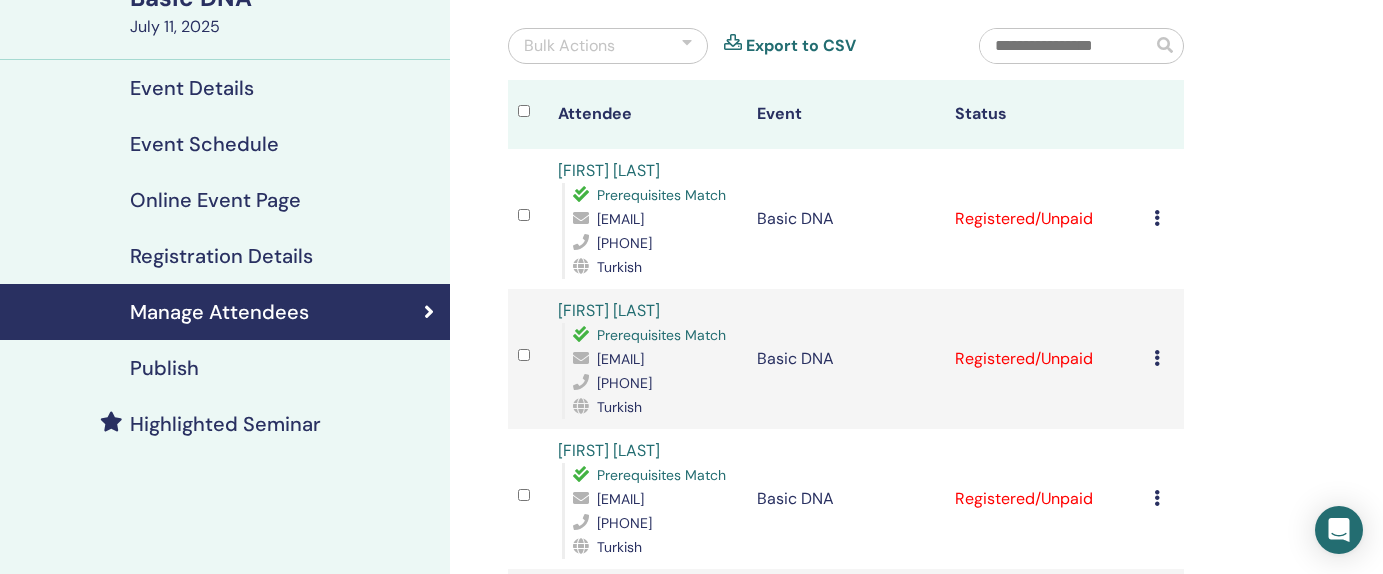 click at bounding box center [1157, 358] 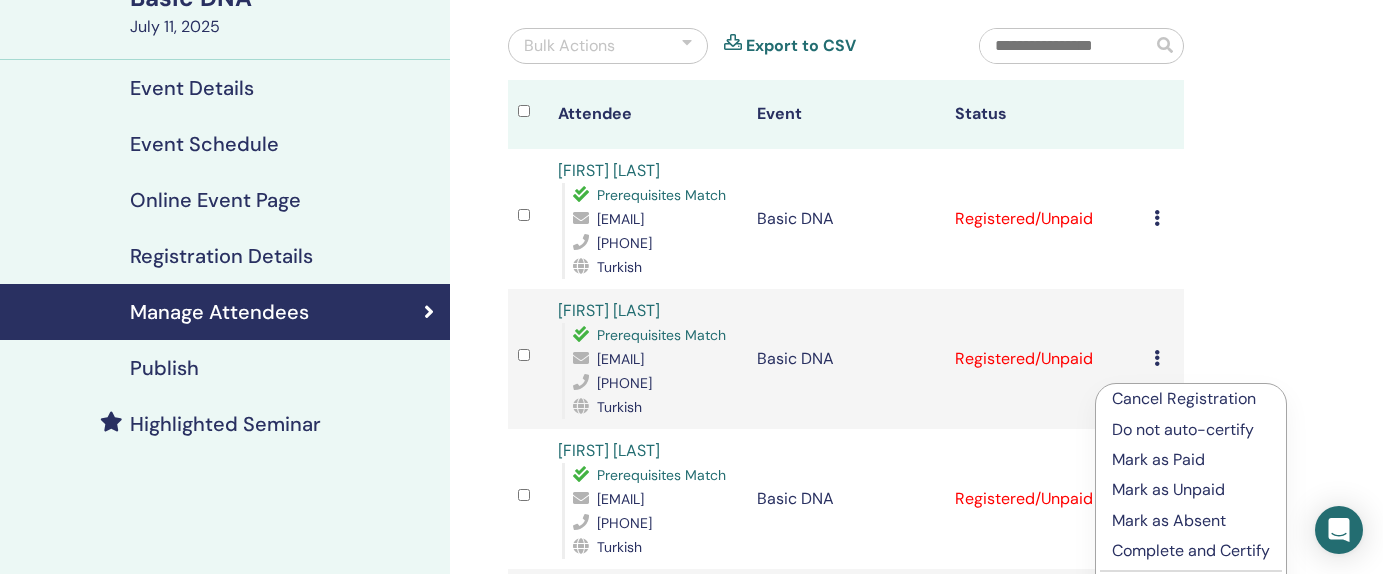 click on "Cancel Registration" at bounding box center (1191, 399) 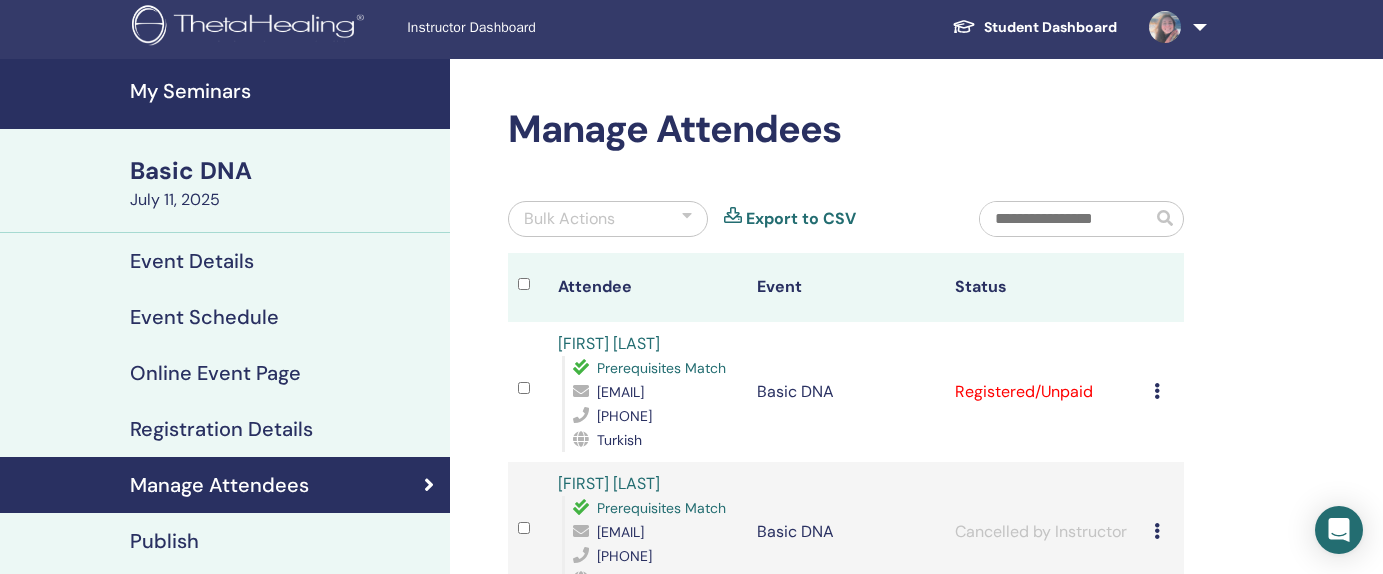 scroll, scrollTop: 4, scrollLeft: 0, axis: vertical 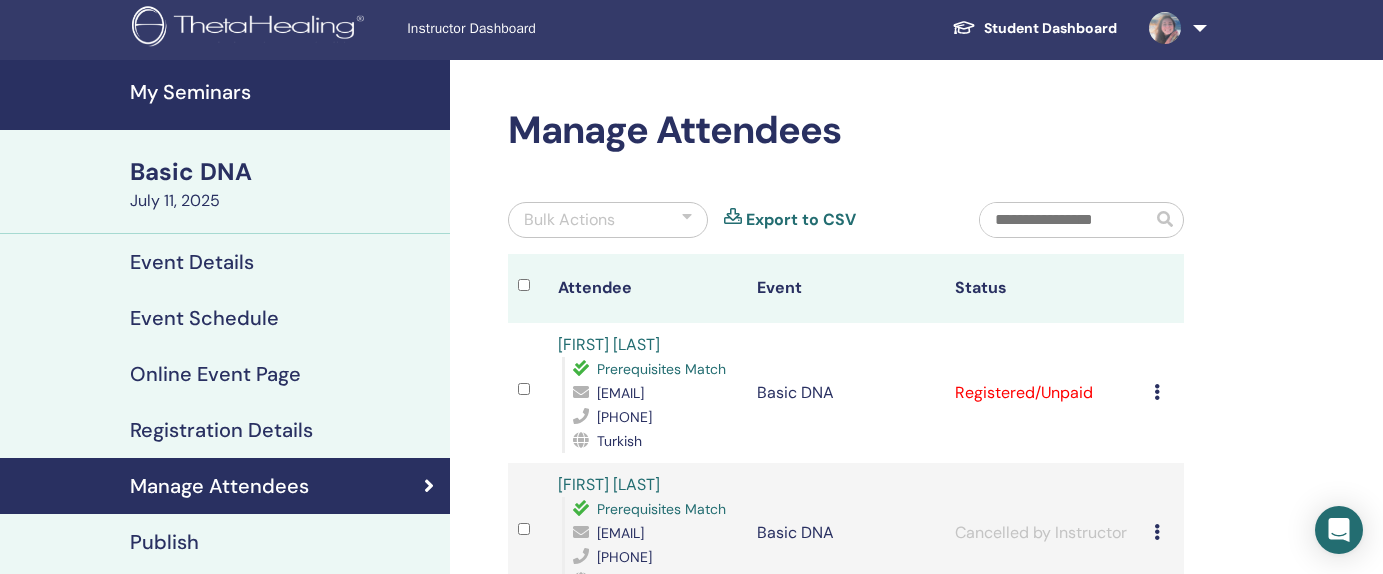 click on "My Seminars" at bounding box center [225, 95] 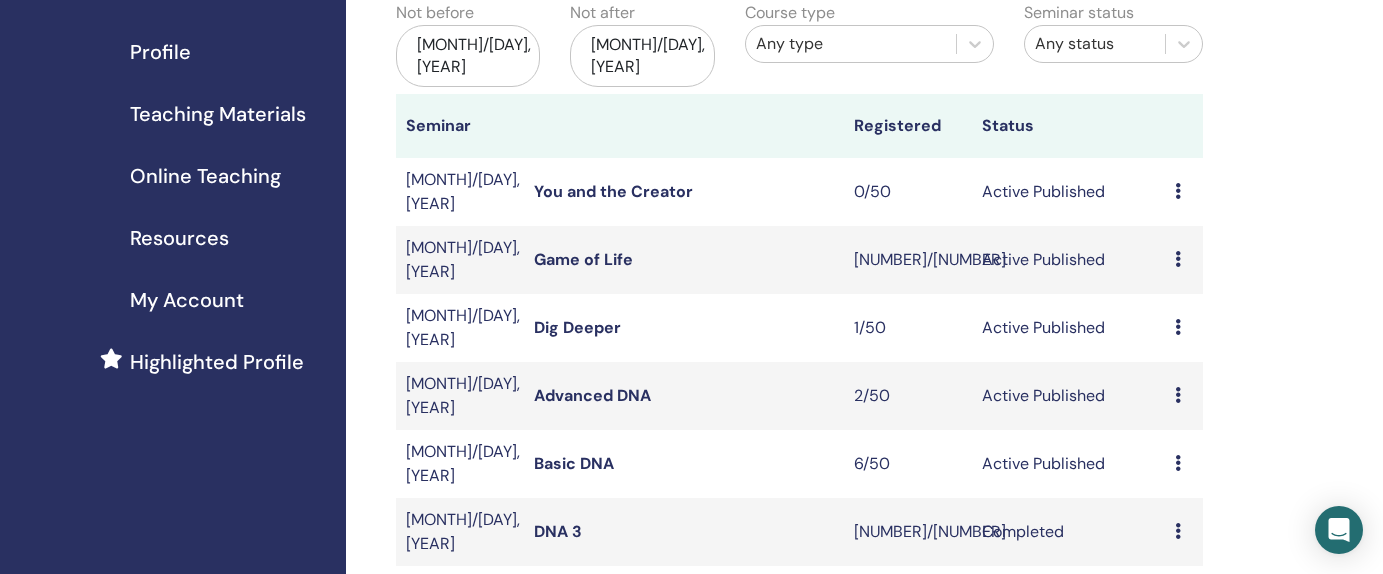 scroll, scrollTop: 232, scrollLeft: 0, axis: vertical 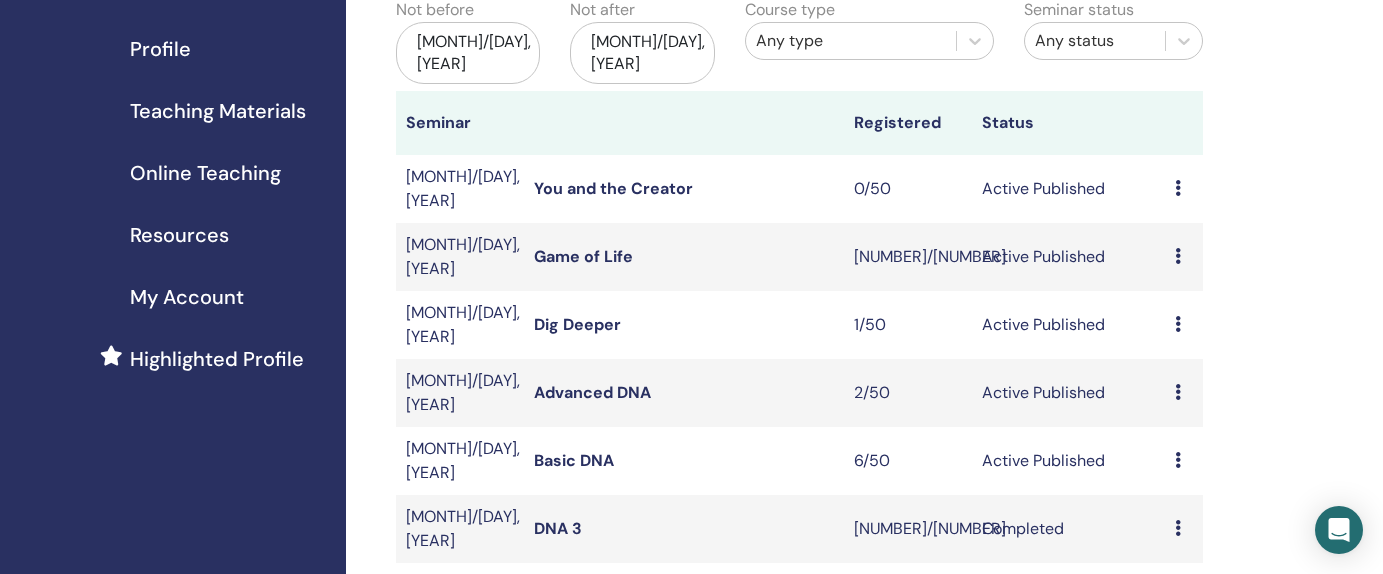 click on "Game of Life" at bounding box center [583, 256] 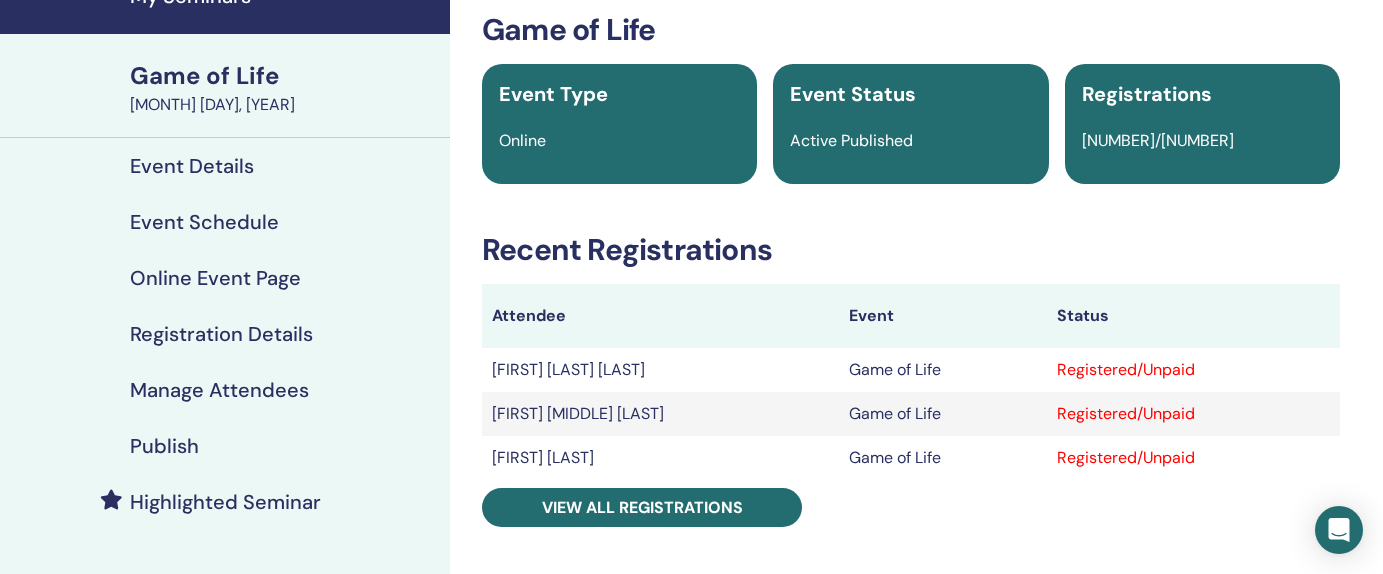 scroll, scrollTop: 137, scrollLeft: 0, axis: vertical 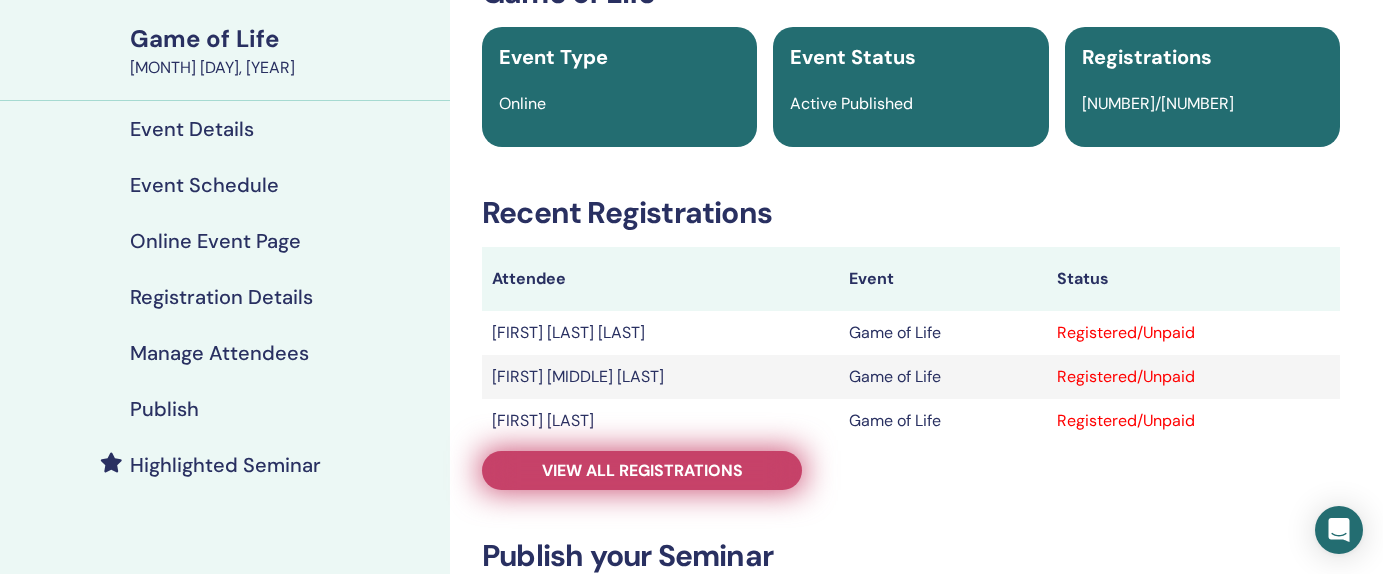 click on "View all registrations" at bounding box center (642, 470) 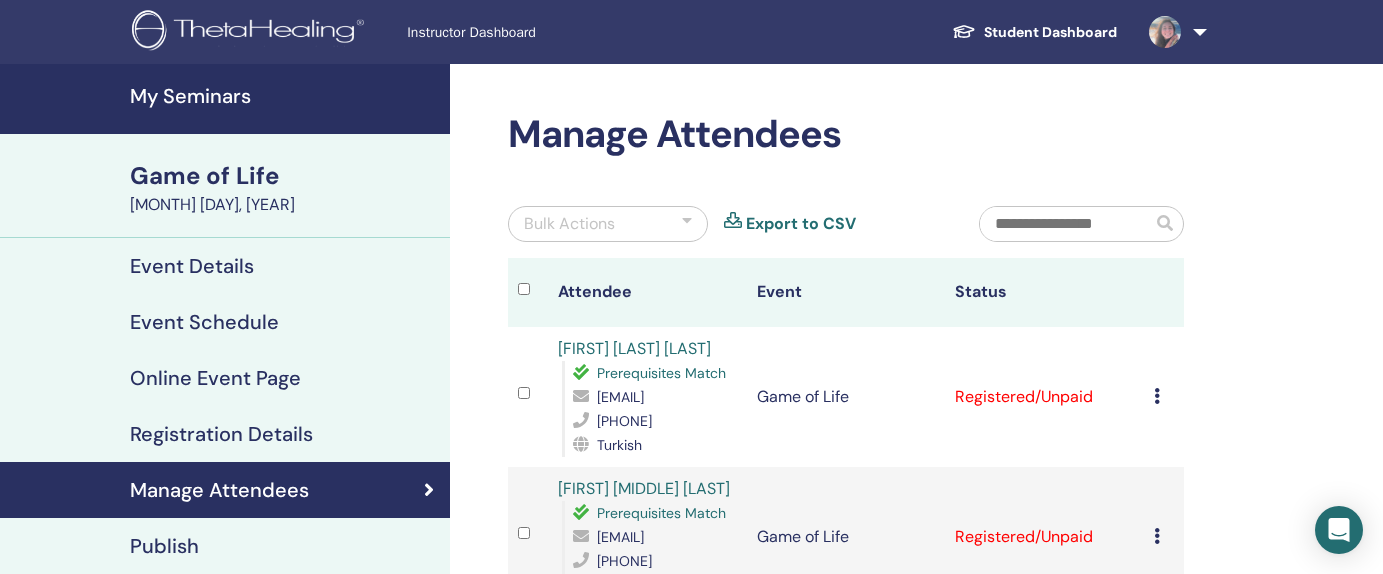 scroll, scrollTop: 0, scrollLeft: 0, axis: both 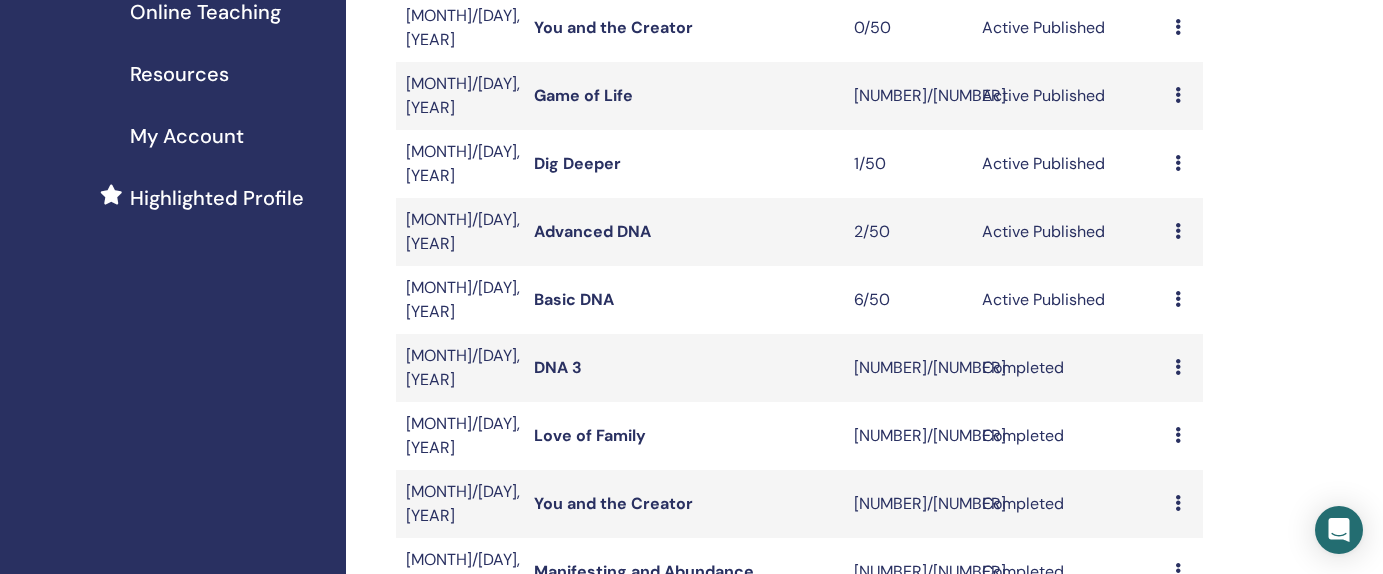 click on "Advanced DNA" at bounding box center [684, 232] 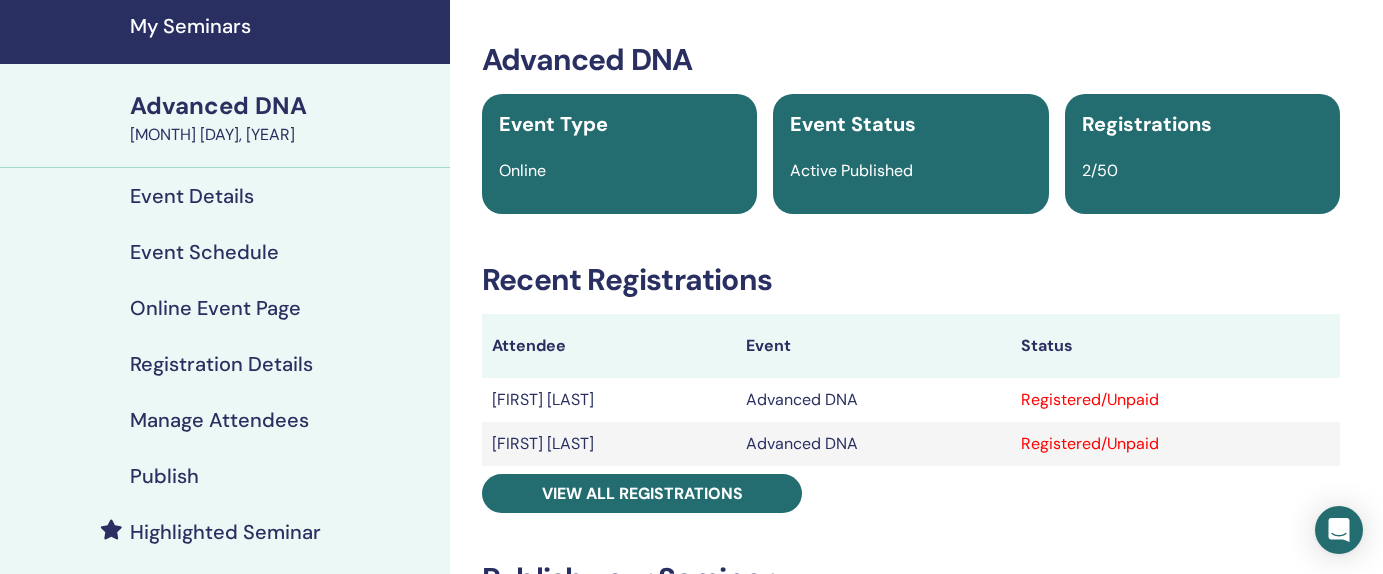 scroll, scrollTop: 179, scrollLeft: 0, axis: vertical 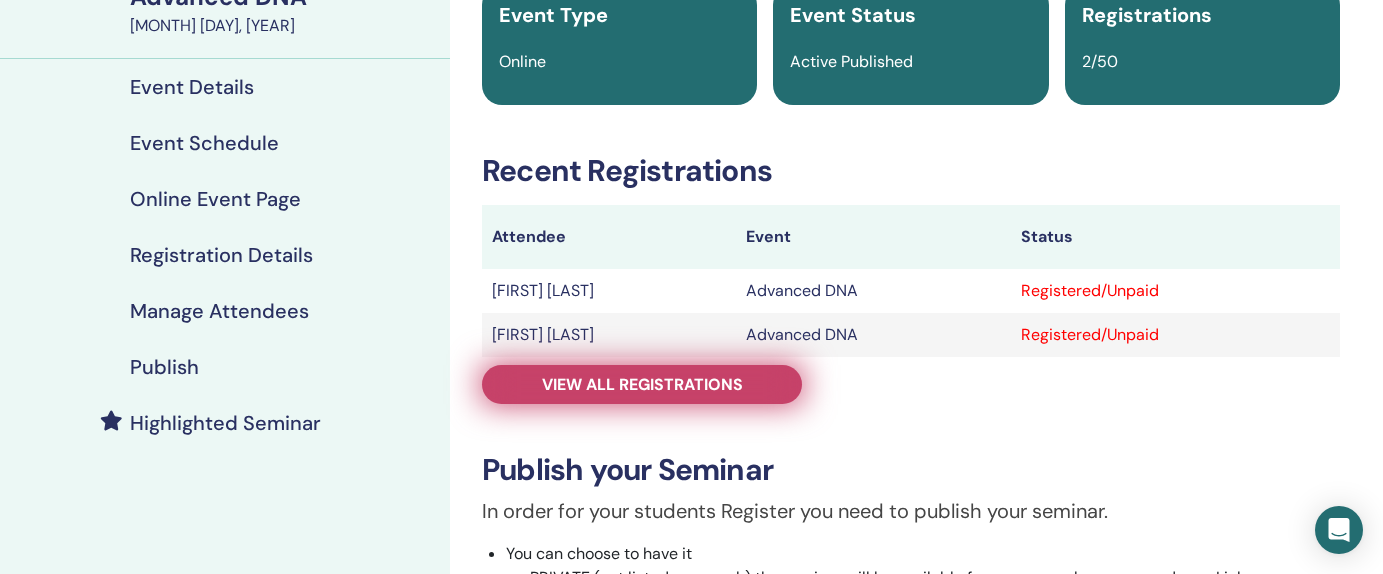 click on "View all registrations" at bounding box center [642, 384] 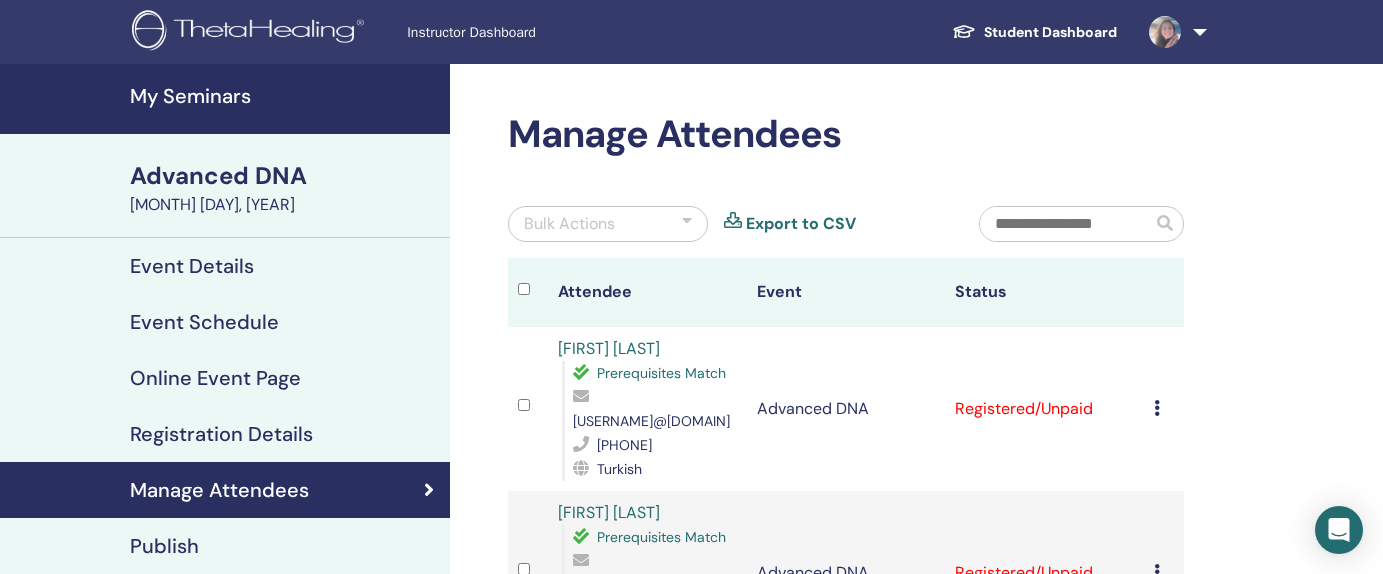 scroll, scrollTop: 0, scrollLeft: 0, axis: both 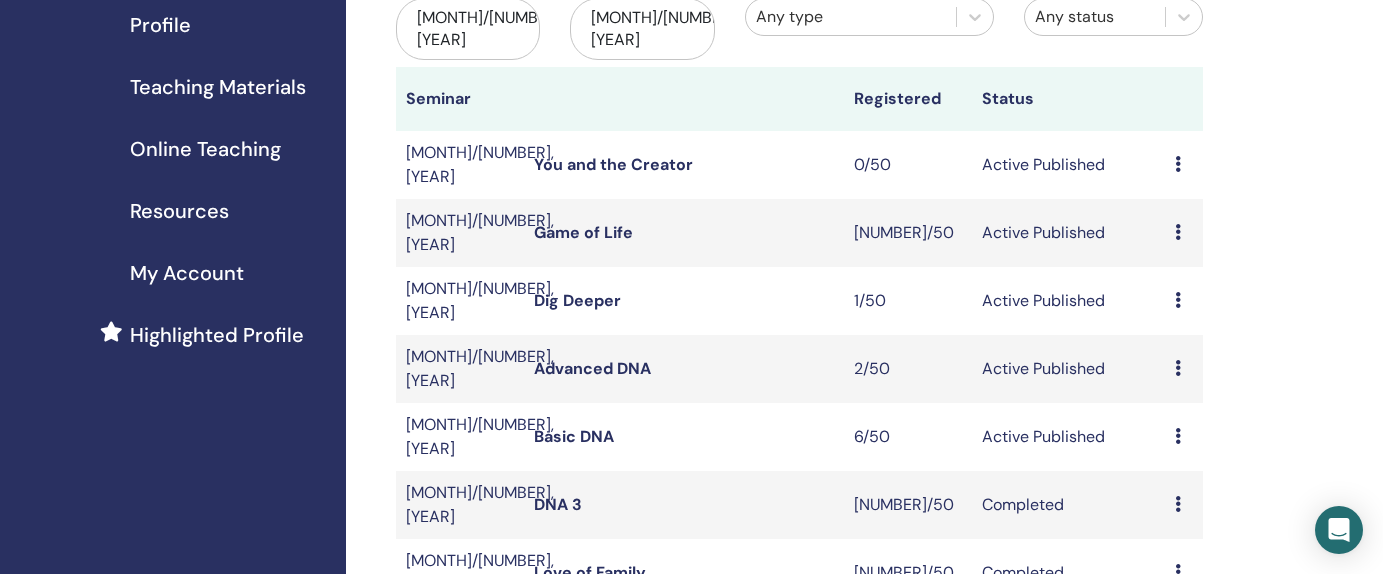 click on "Dig Deeper" at bounding box center [577, 300] 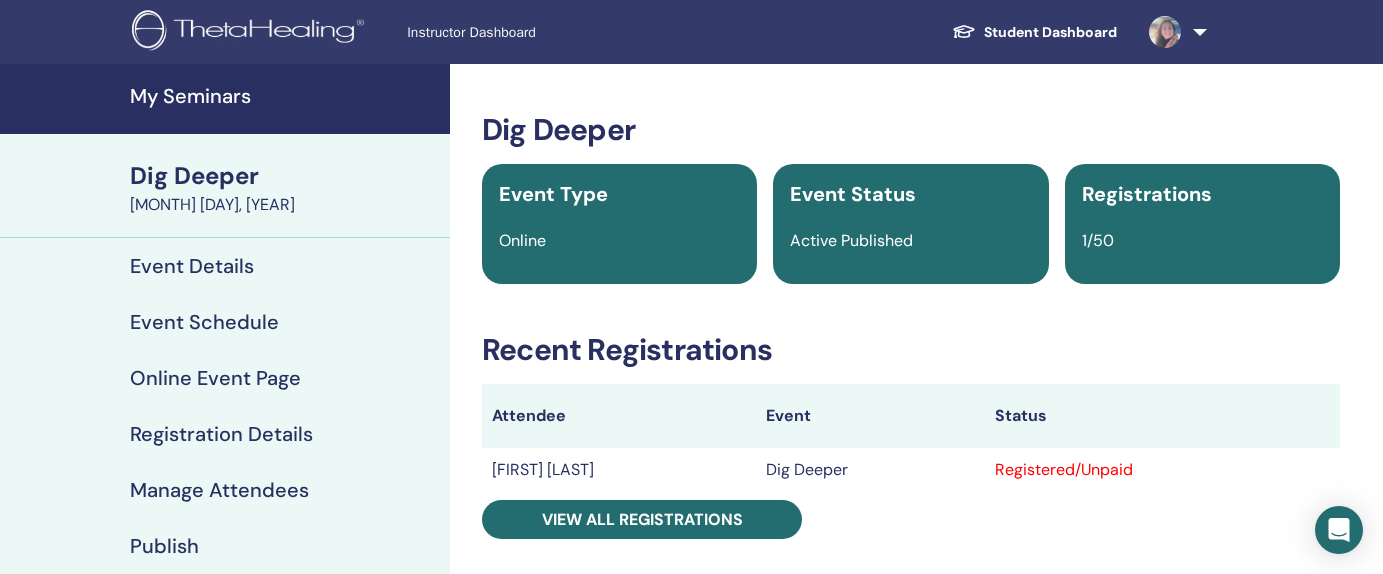 scroll, scrollTop: 0, scrollLeft: 0, axis: both 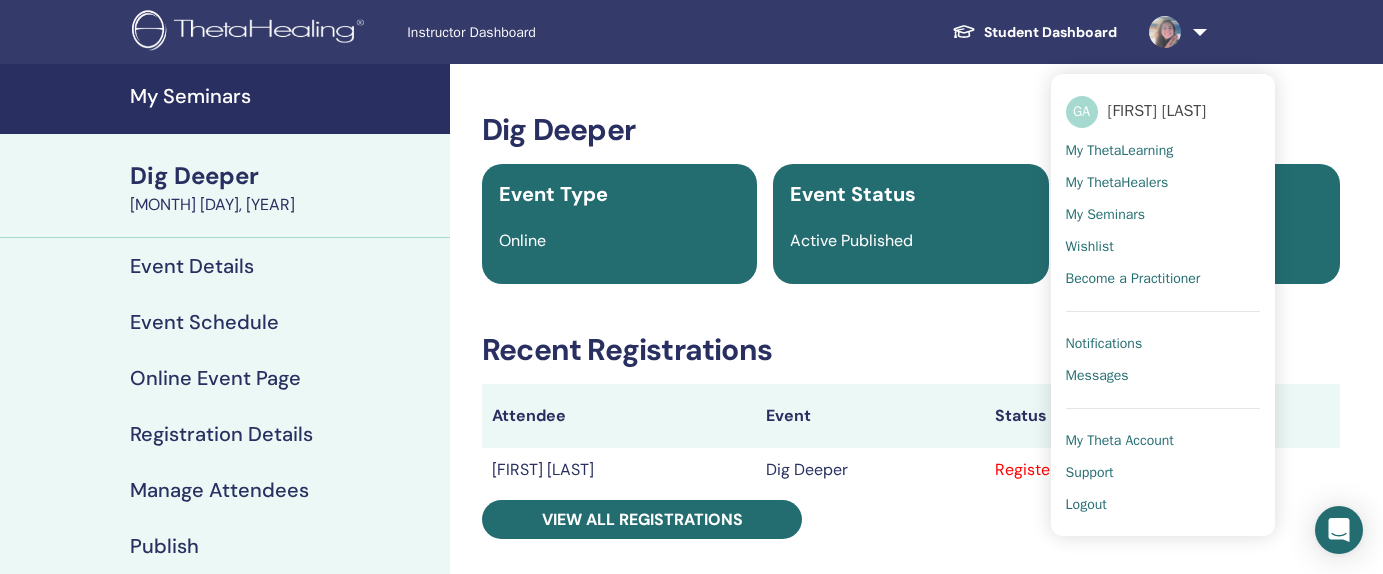 click on "Logout" at bounding box center [1163, 505] 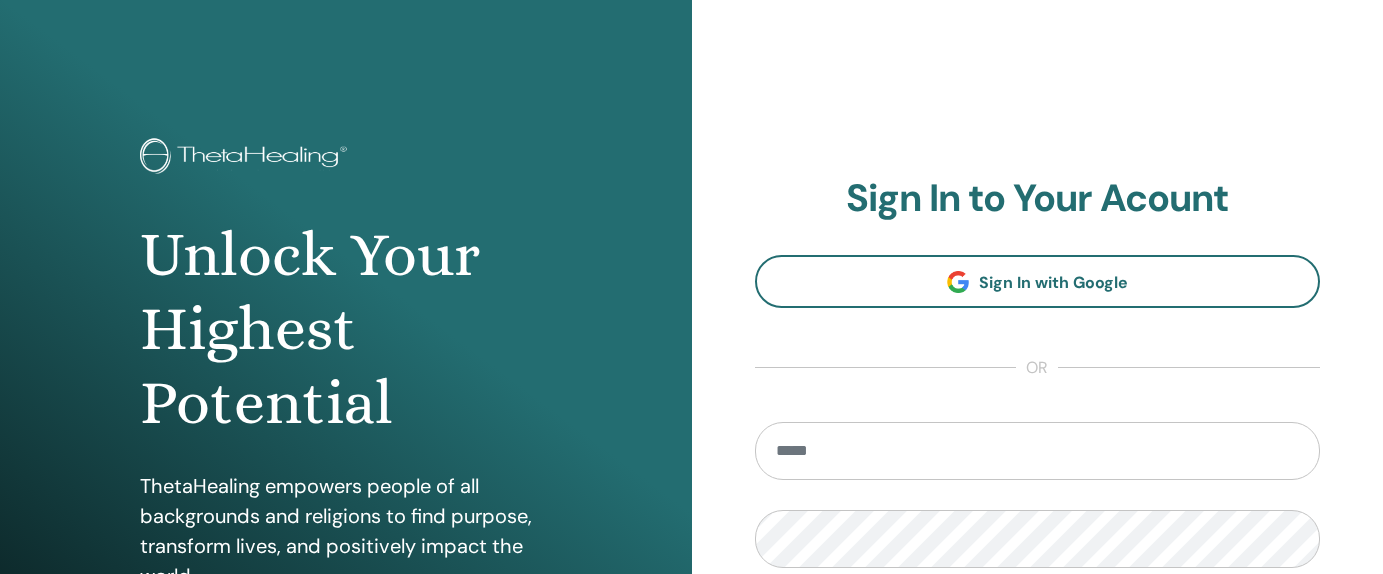 scroll, scrollTop: 0, scrollLeft: 0, axis: both 